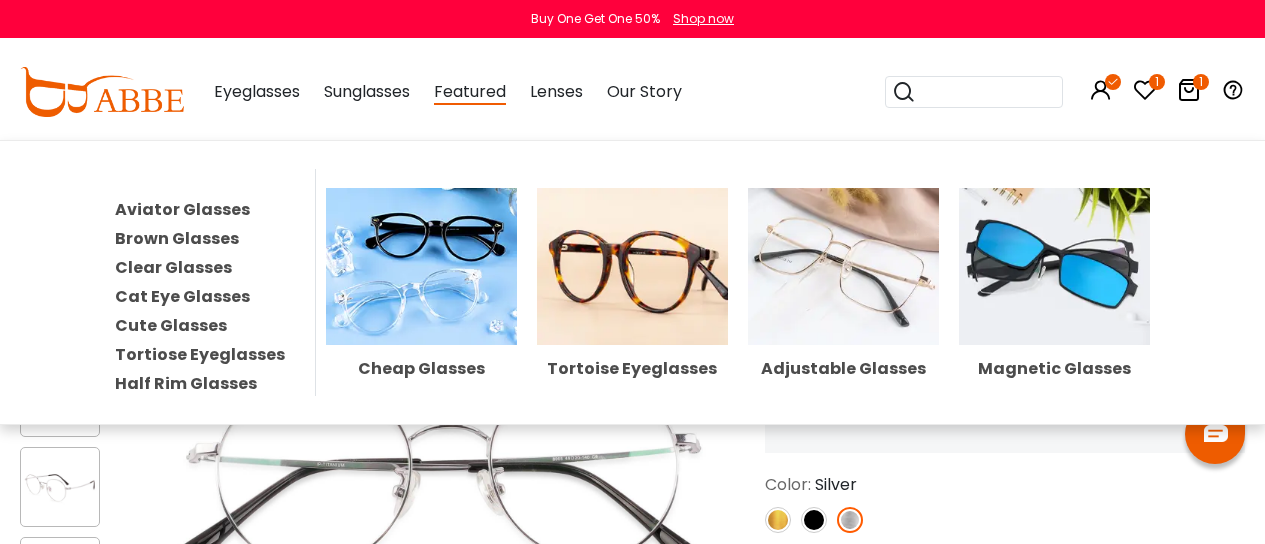 scroll, scrollTop: 278, scrollLeft: 0, axis: vertical 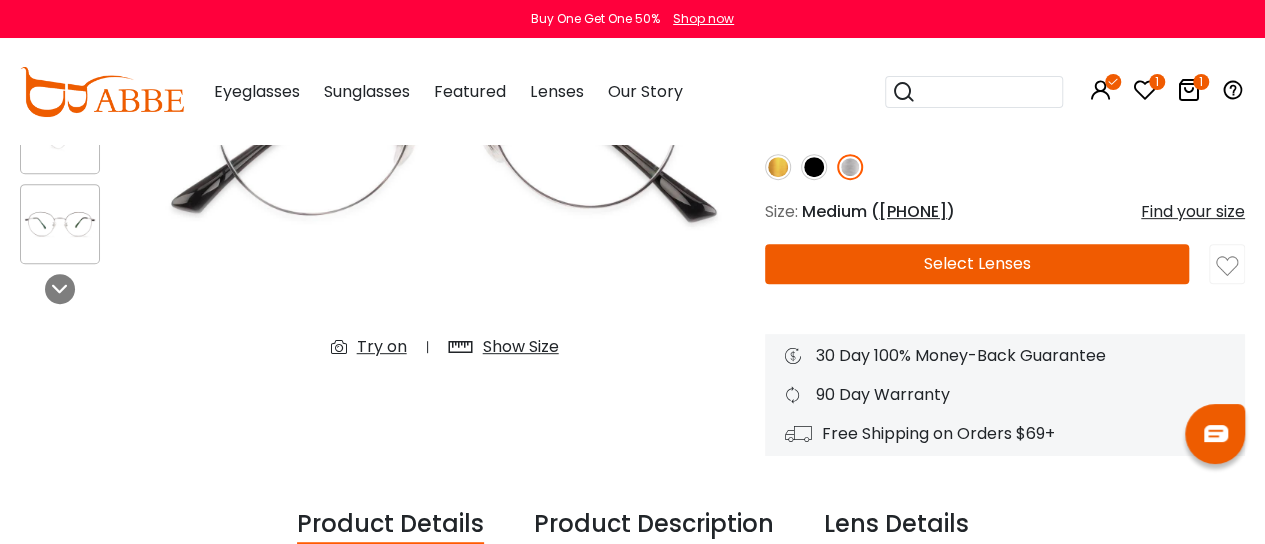 click on "Select Lenses" at bounding box center (977, 264) 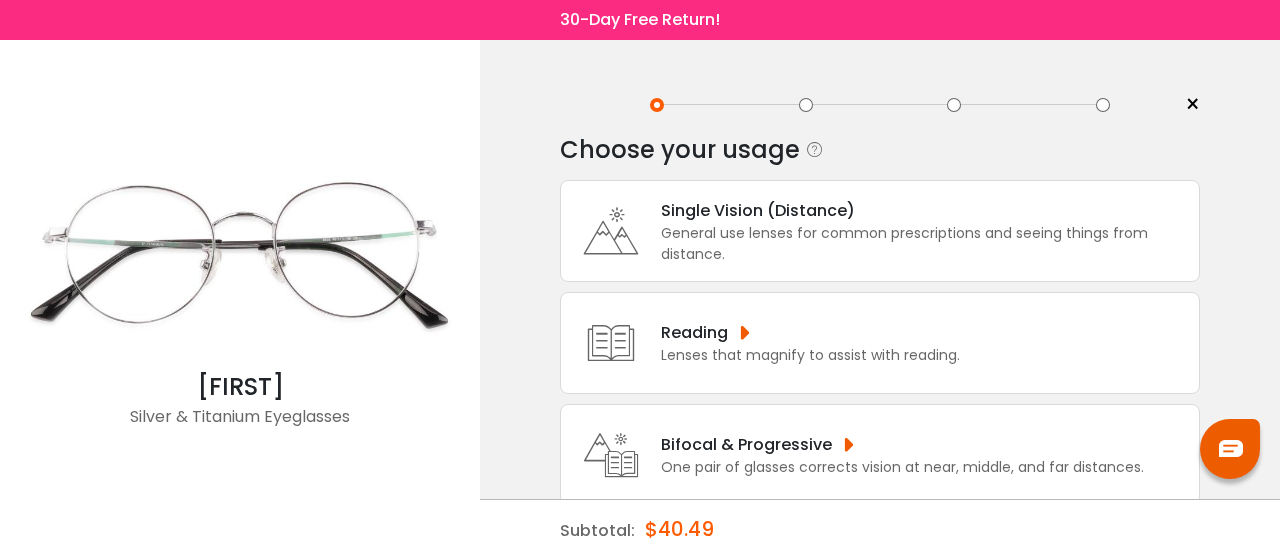 scroll, scrollTop: 0, scrollLeft: 0, axis: both 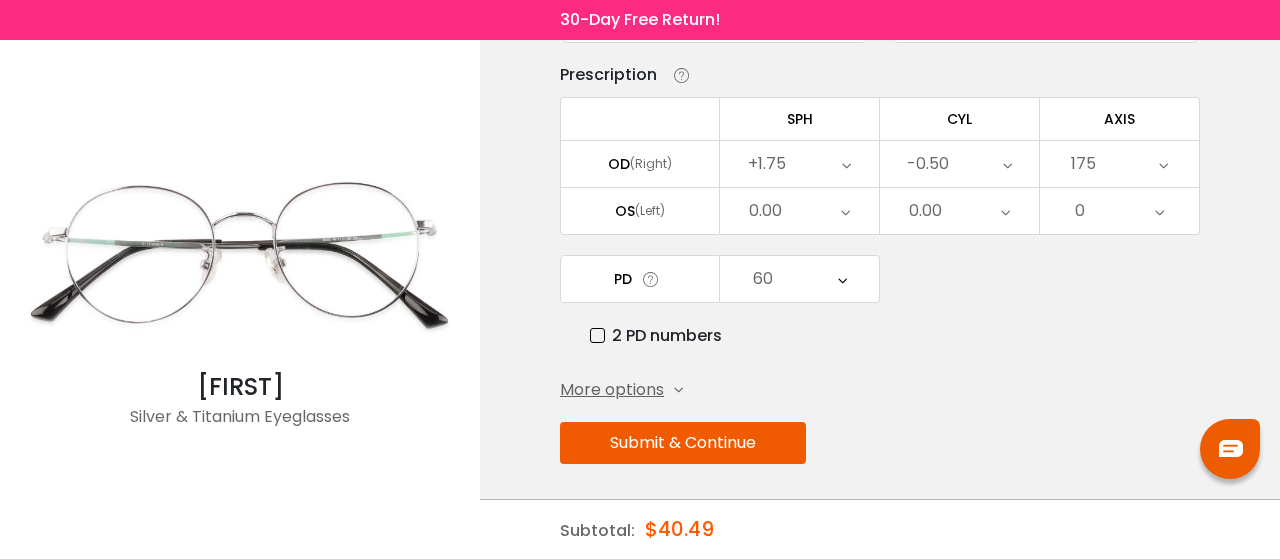 click at bounding box center (651, 279) 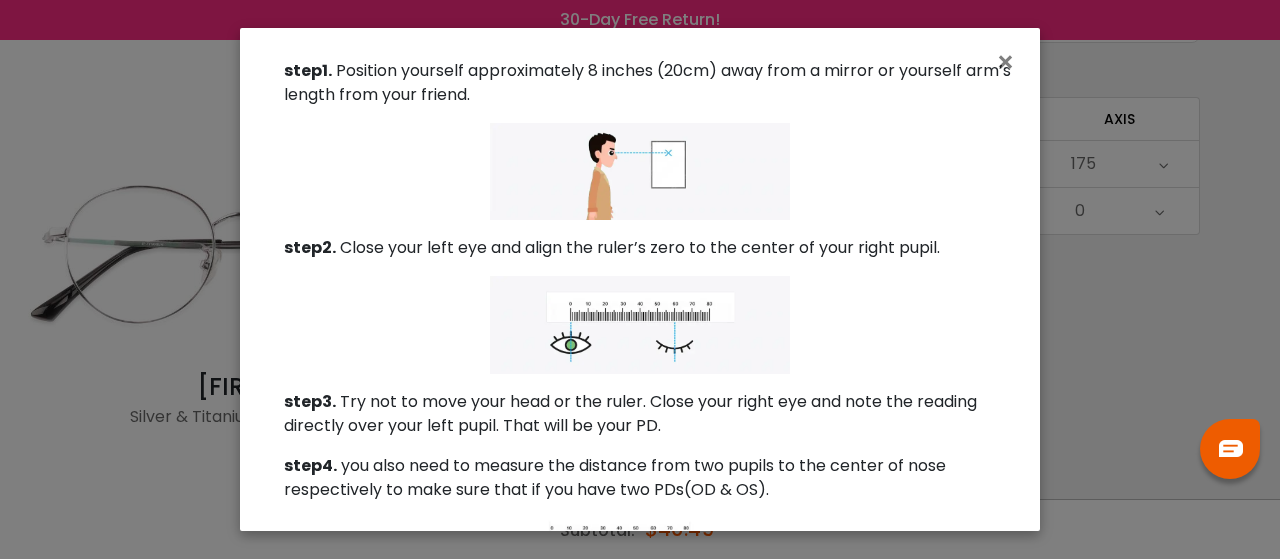 scroll, scrollTop: 216, scrollLeft: 0, axis: vertical 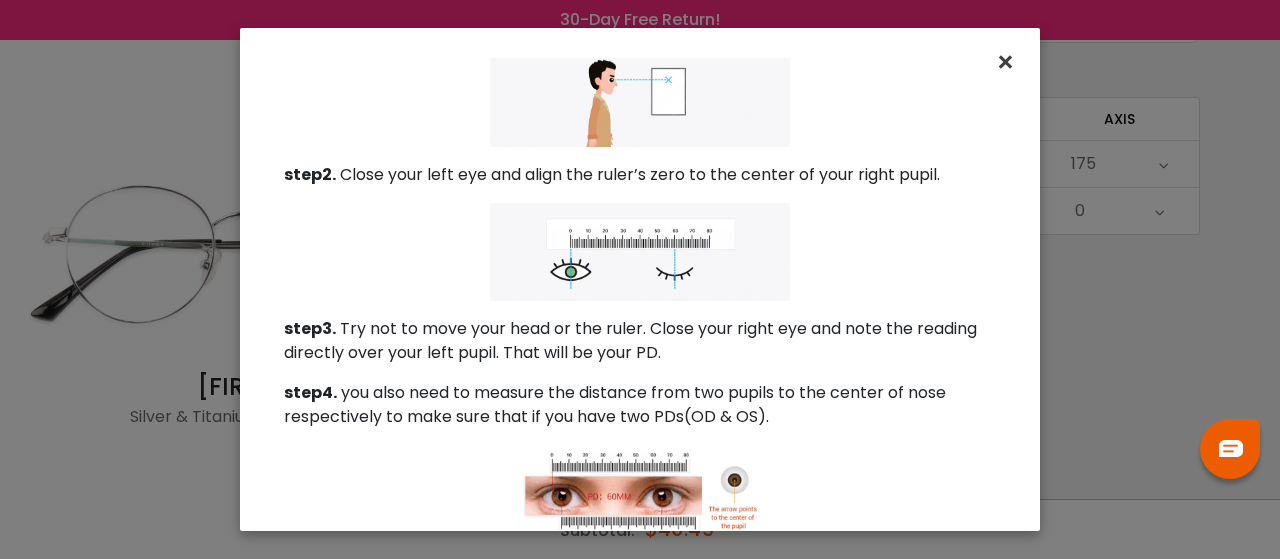 click on "×" at bounding box center (1009, 62) 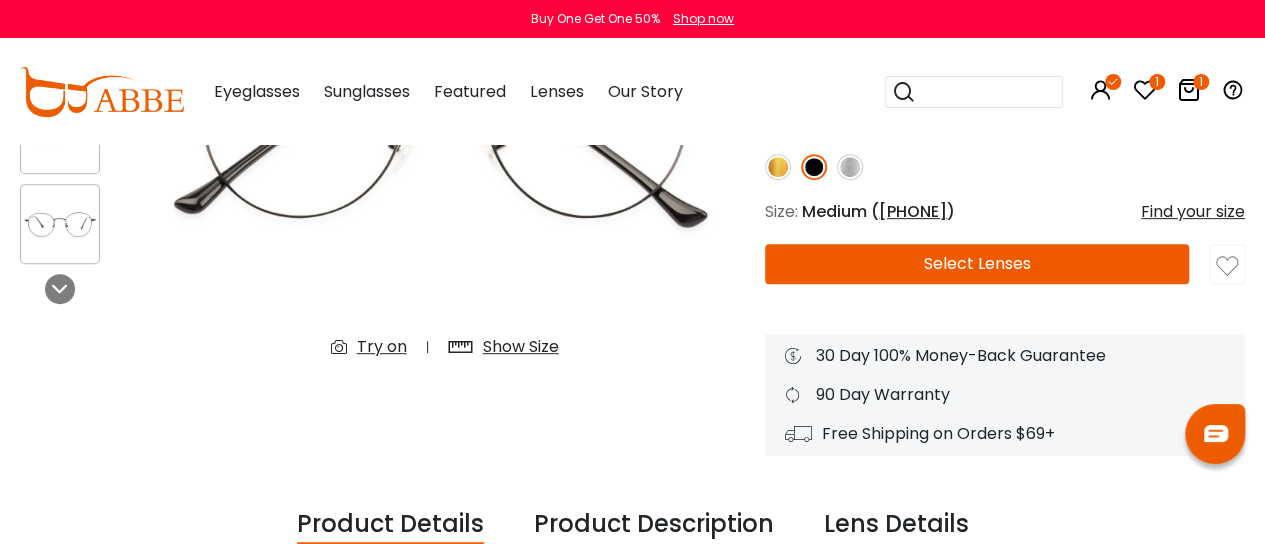 scroll, scrollTop: 0, scrollLeft: 0, axis: both 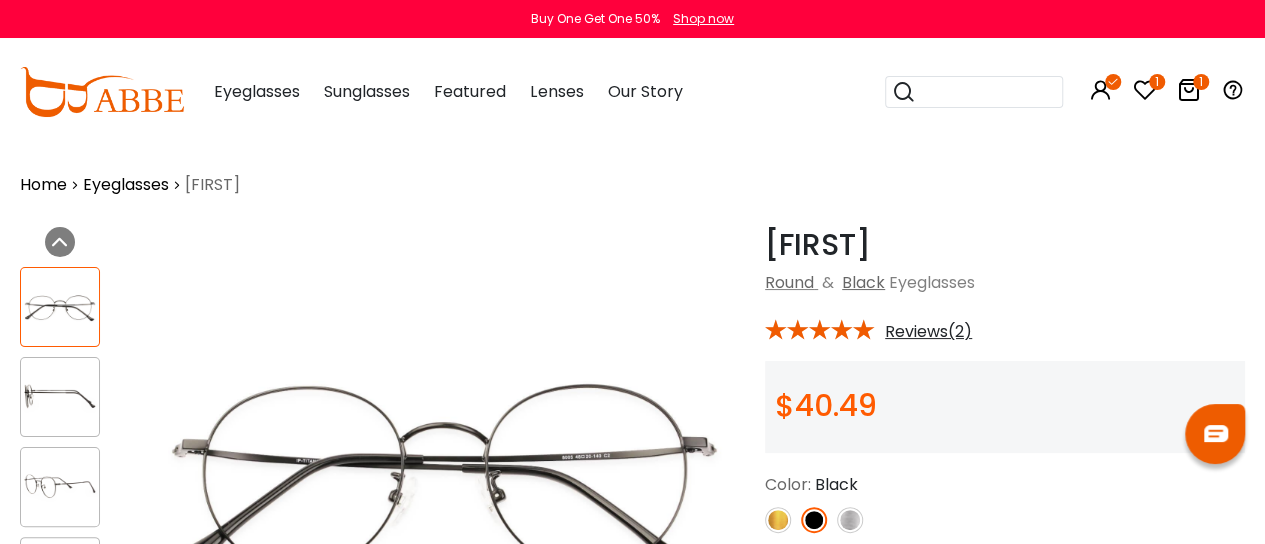 click at bounding box center [1145, 90] 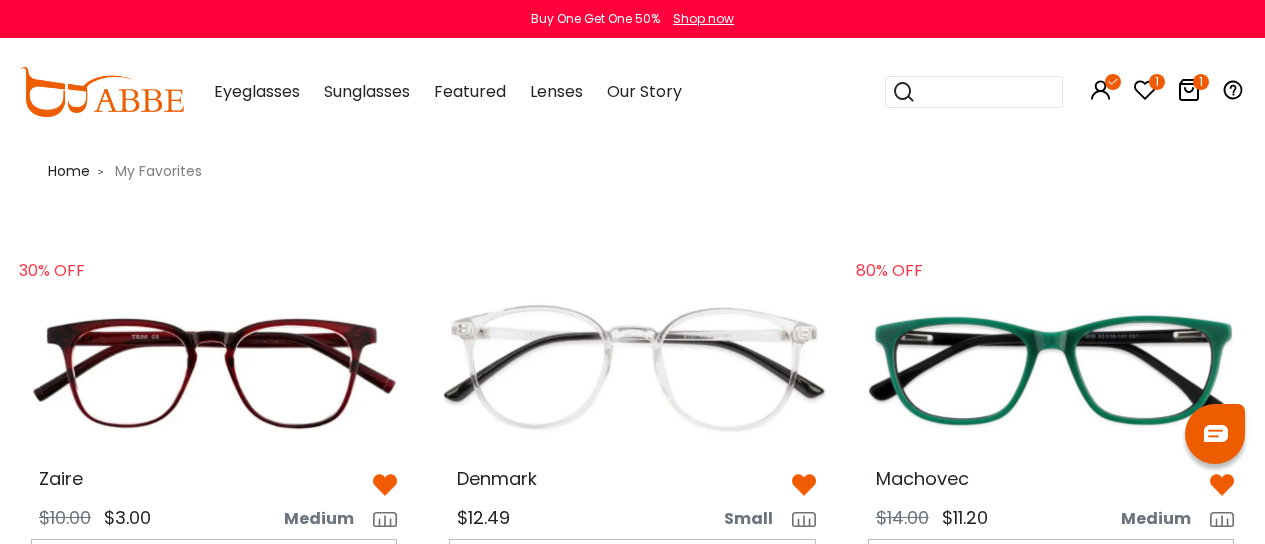 scroll, scrollTop: 0, scrollLeft: 0, axis: both 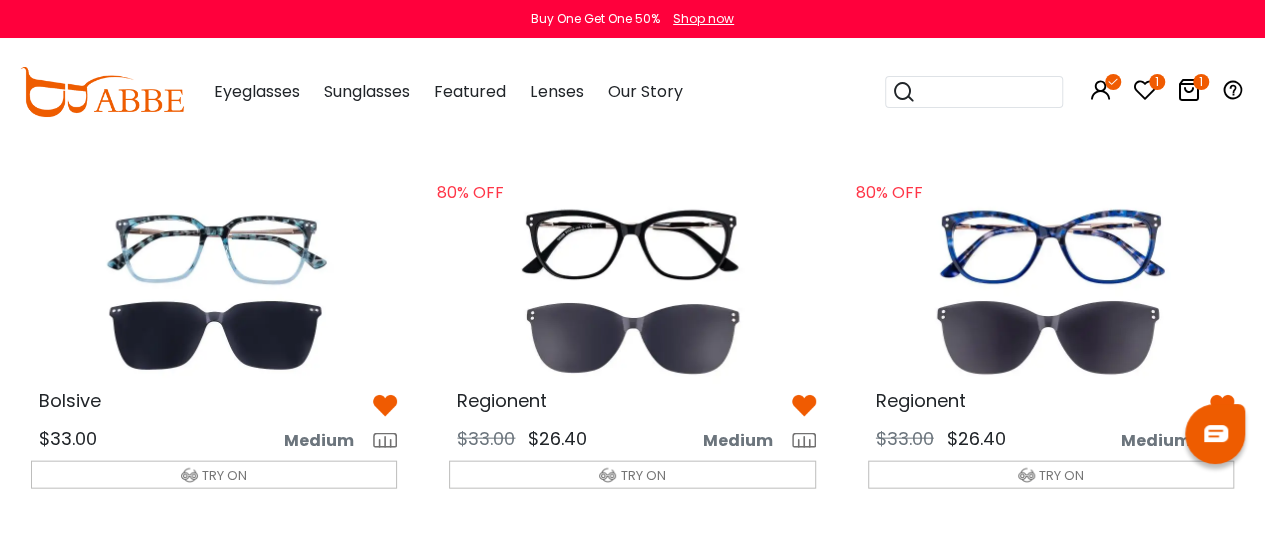 click at bounding box center [214, 292] 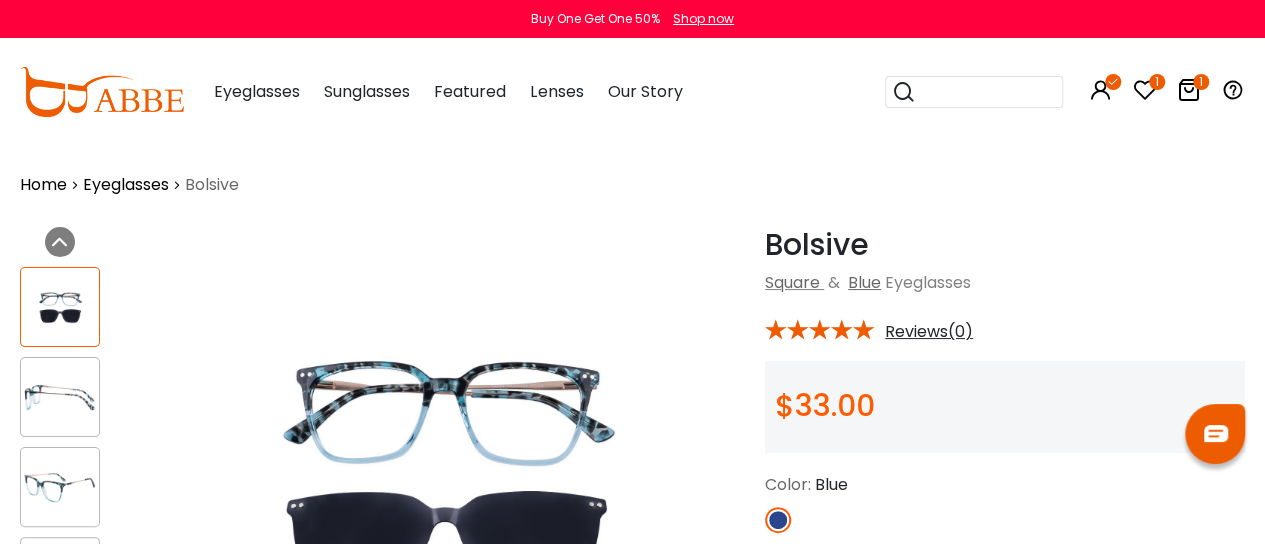scroll, scrollTop: 0, scrollLeft: 0, axis: both 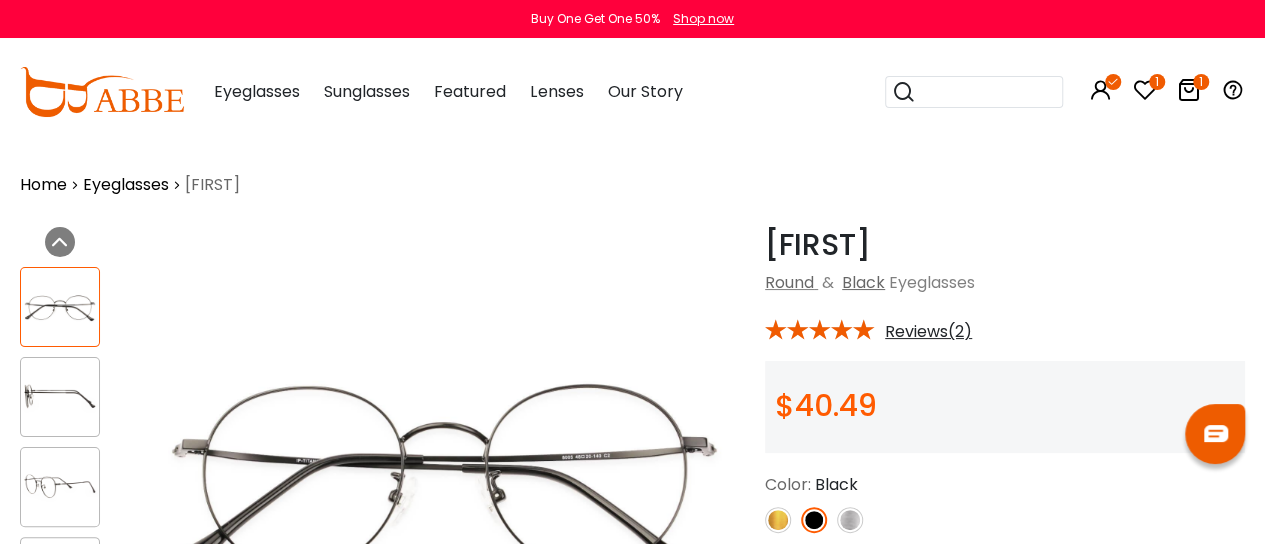 click at bounding box center (1145, 90) 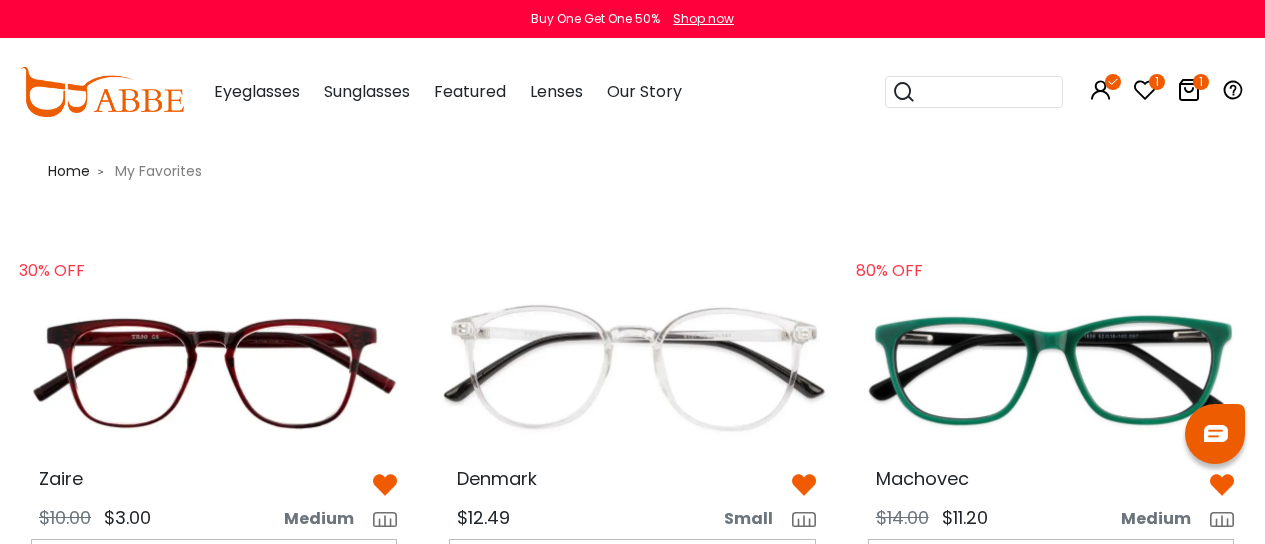 scroll, scrollTop: 0, scrollLeft: 0, axis: both 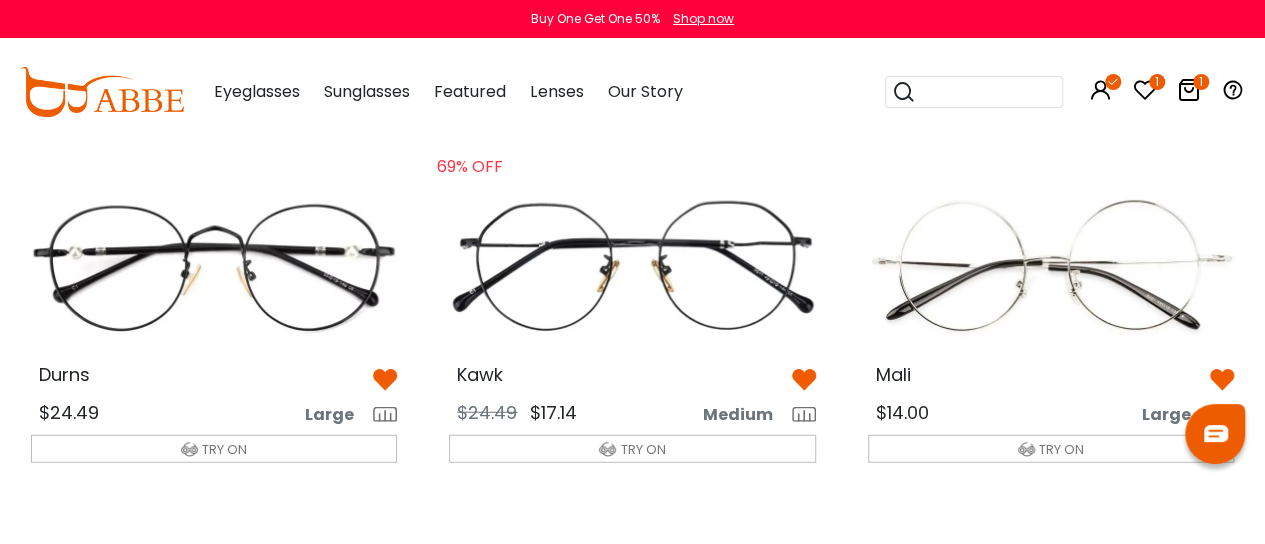 click at bounding box center (632, 266) 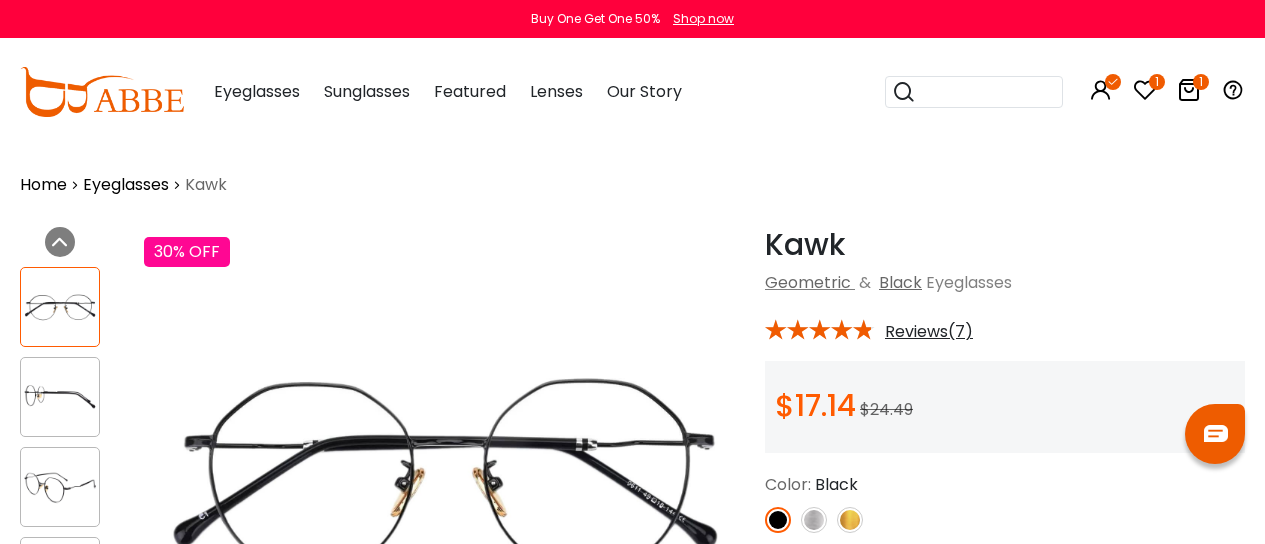 scroll, scrollTop: 0, scrollLeft: 0, axis: both 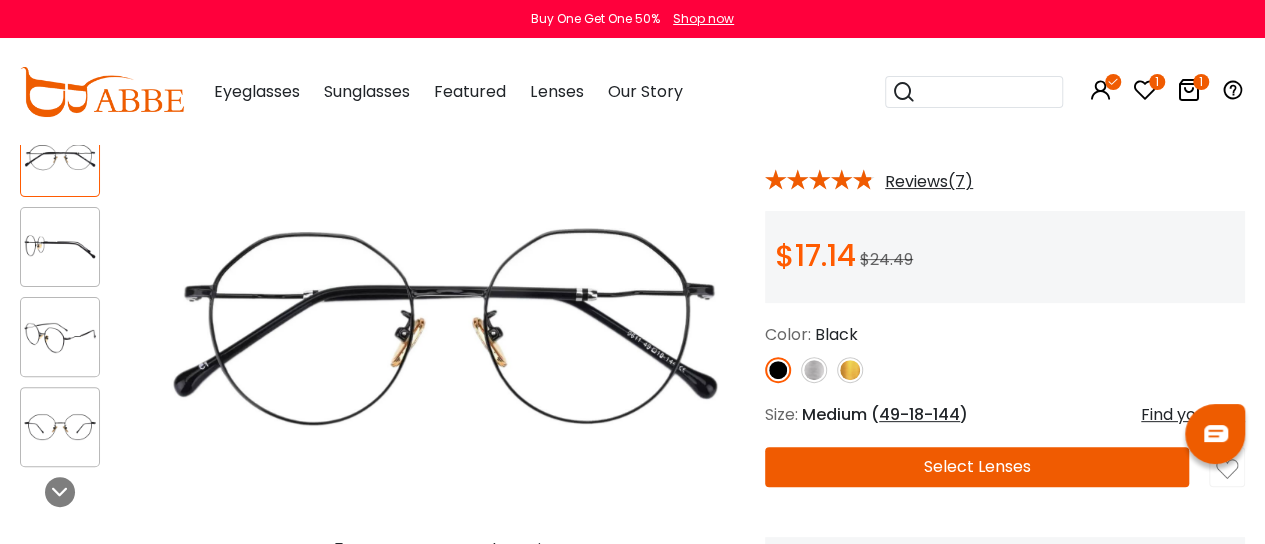 click at bounding box center [60, 157] 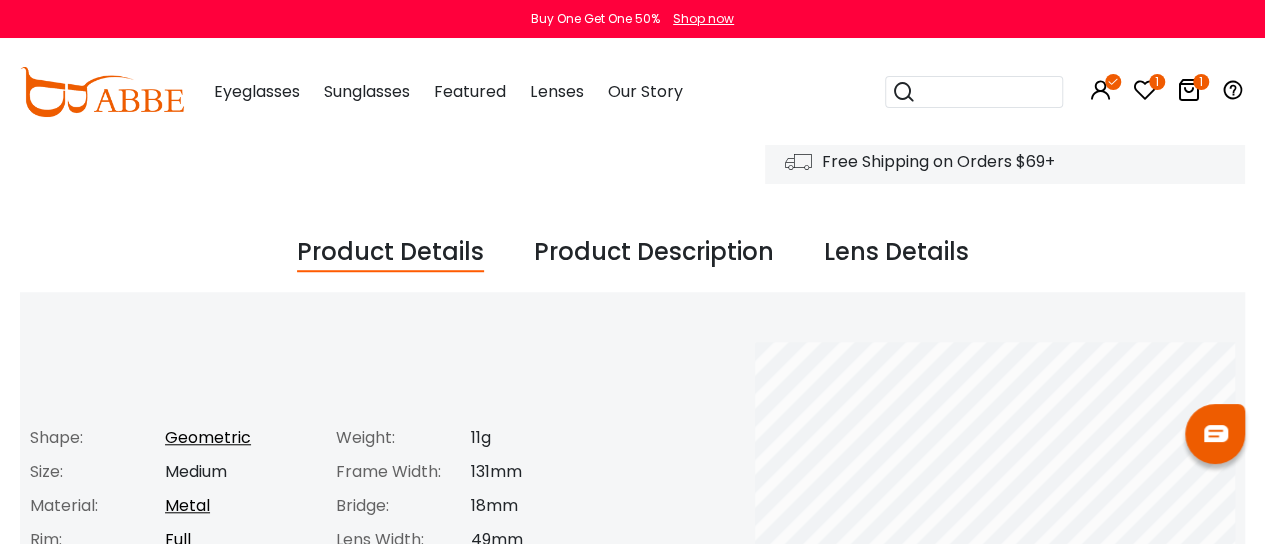 scroll, scrollTop: 621, scrollLeft: 0, axis: vertical 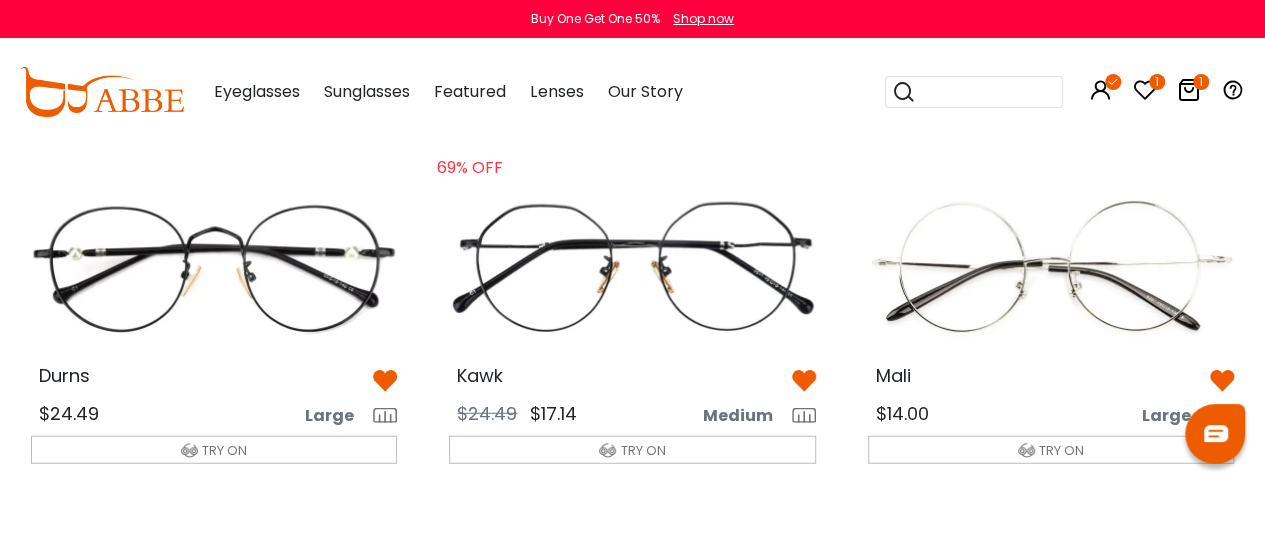 click at bounding box center (1051, 267) 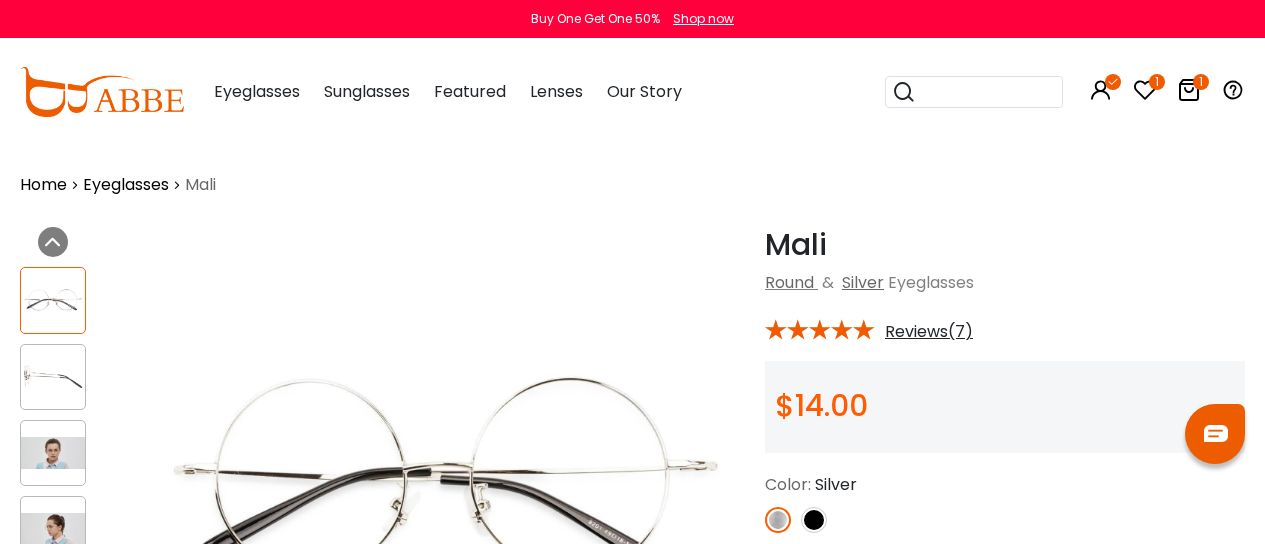 scroll, scrollTop: 0, scrollLeft: 0, axis: both 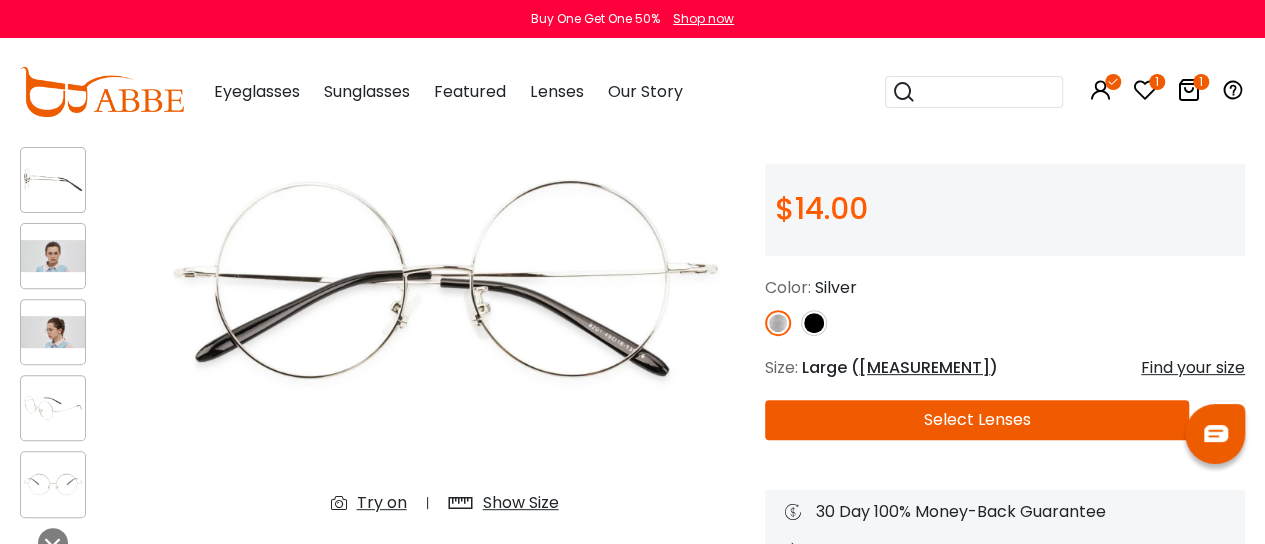 click on "Try on" at bounding box center [382, 503] 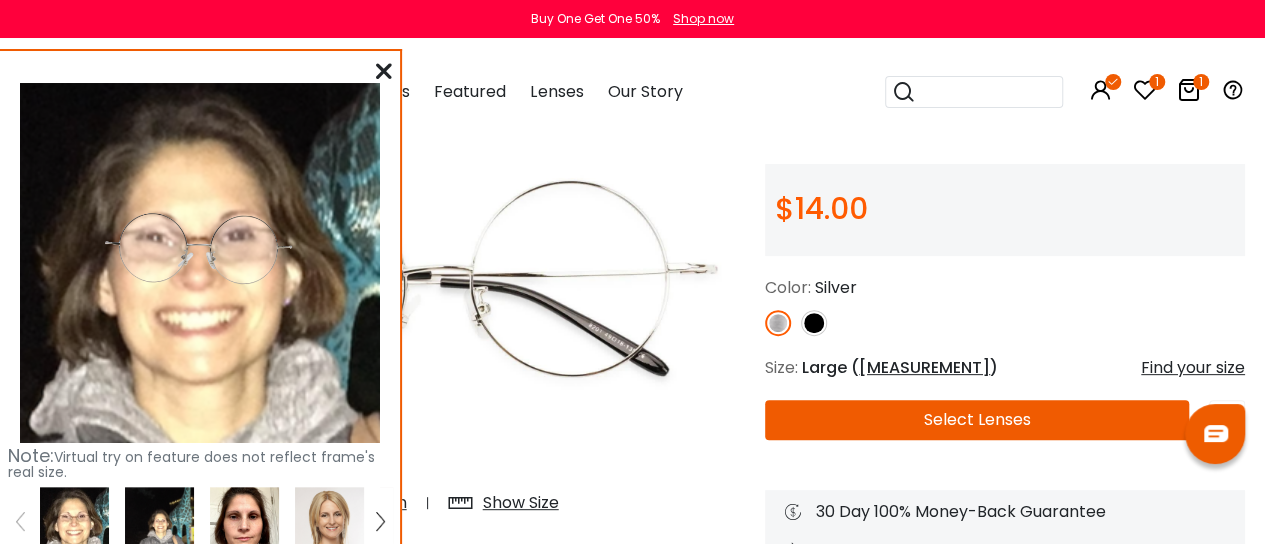 click at bounding box center [74, 521] 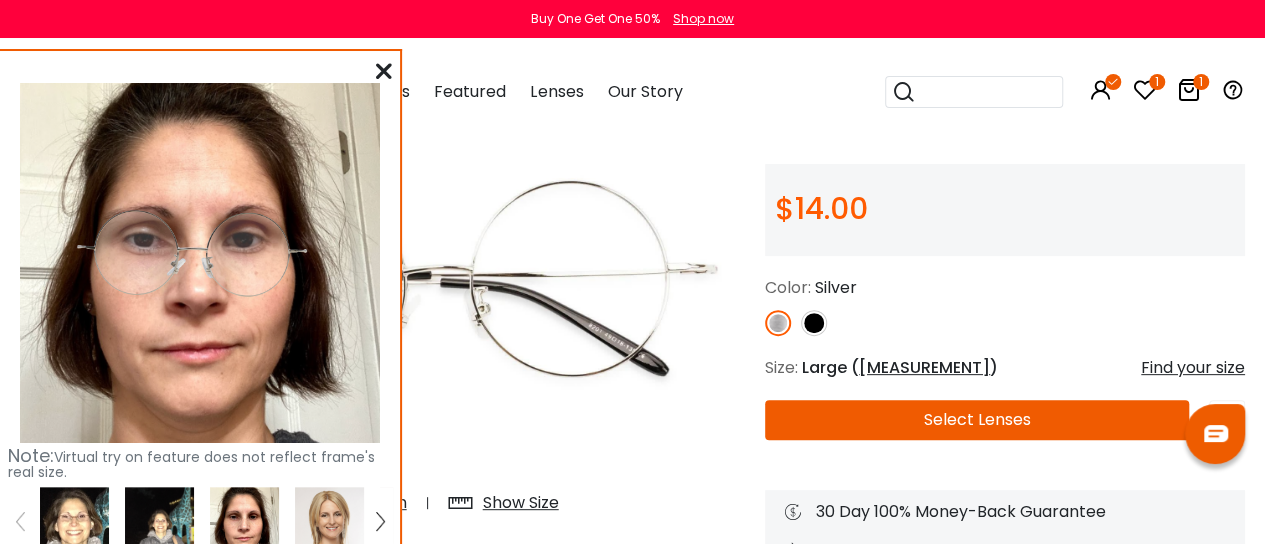click at bounding box center (384, 71) 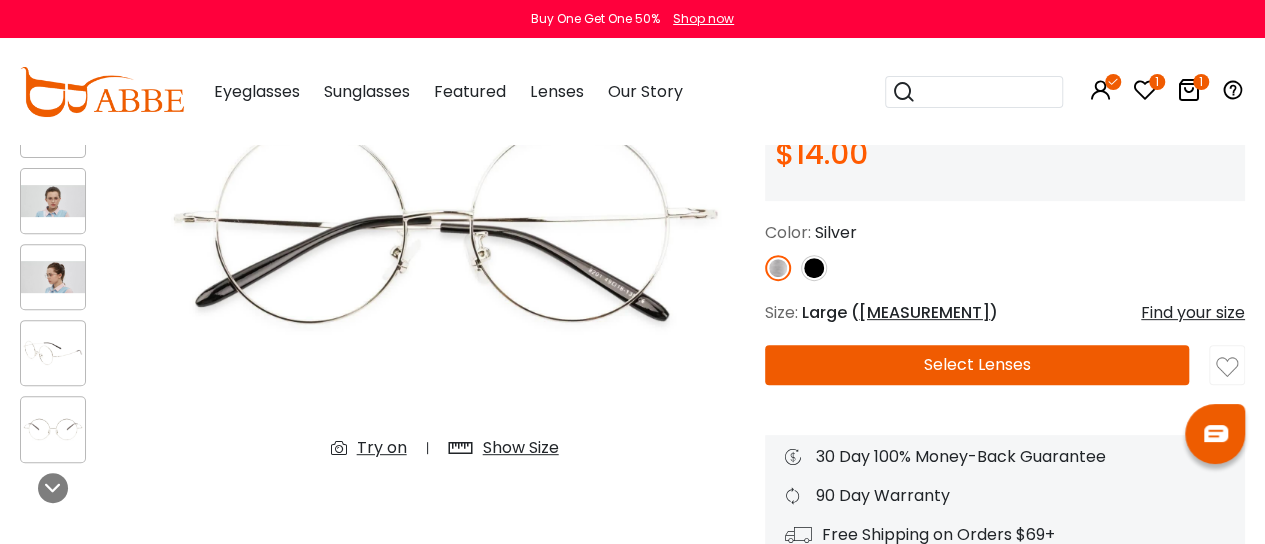 scroll, scrollTop: 253, scrollLeft: 0, axis: vertical 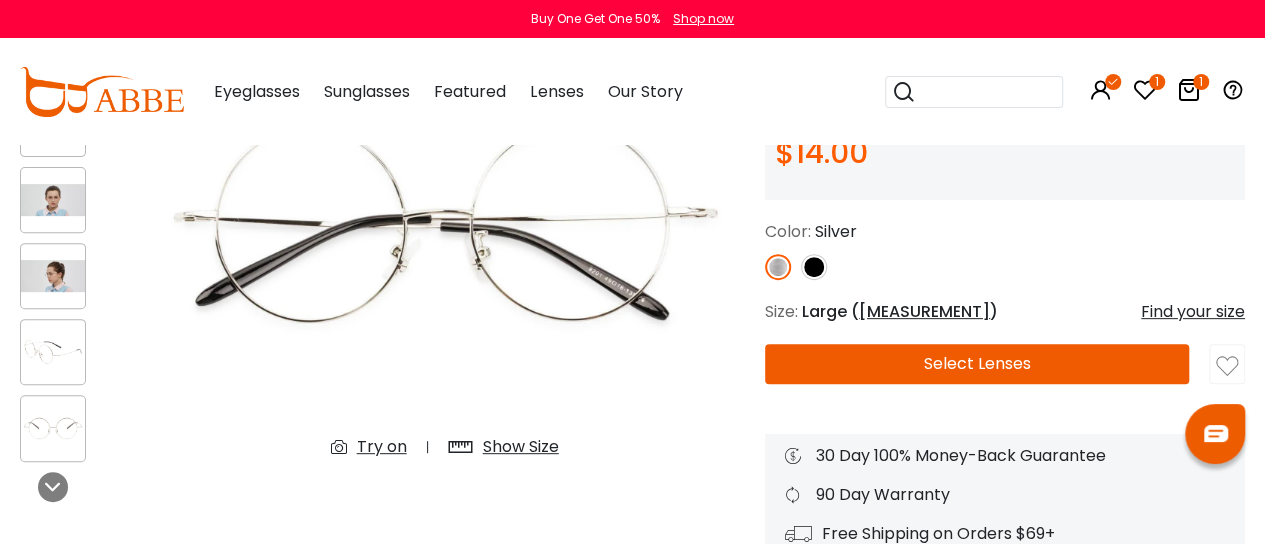 click at bounding box center [778, 267] 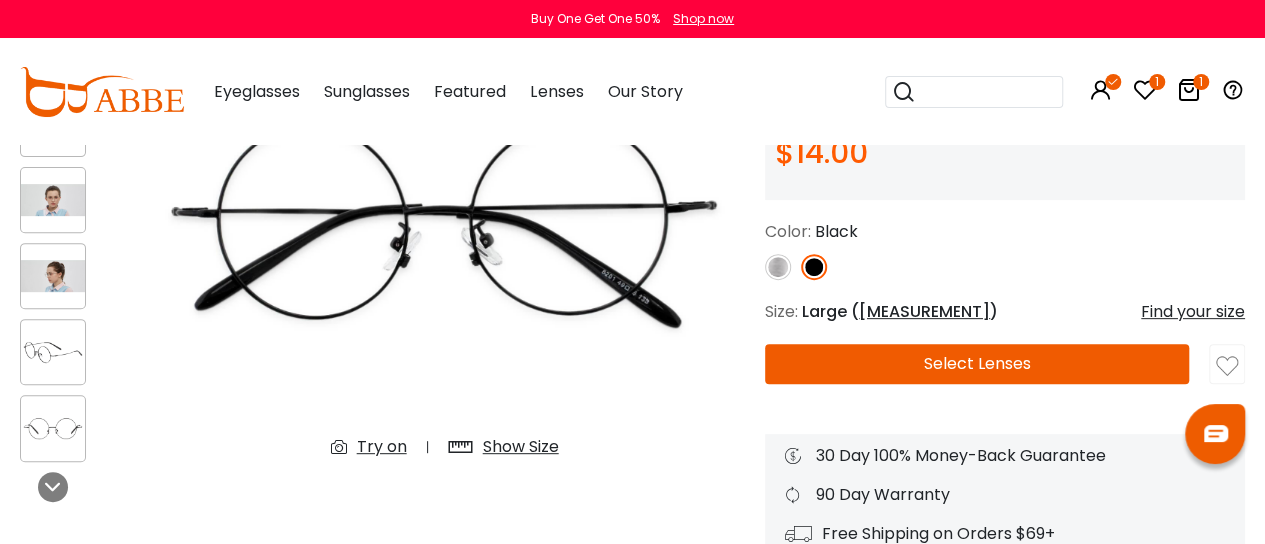 click on "Try on" at bounding box center (382, 447) 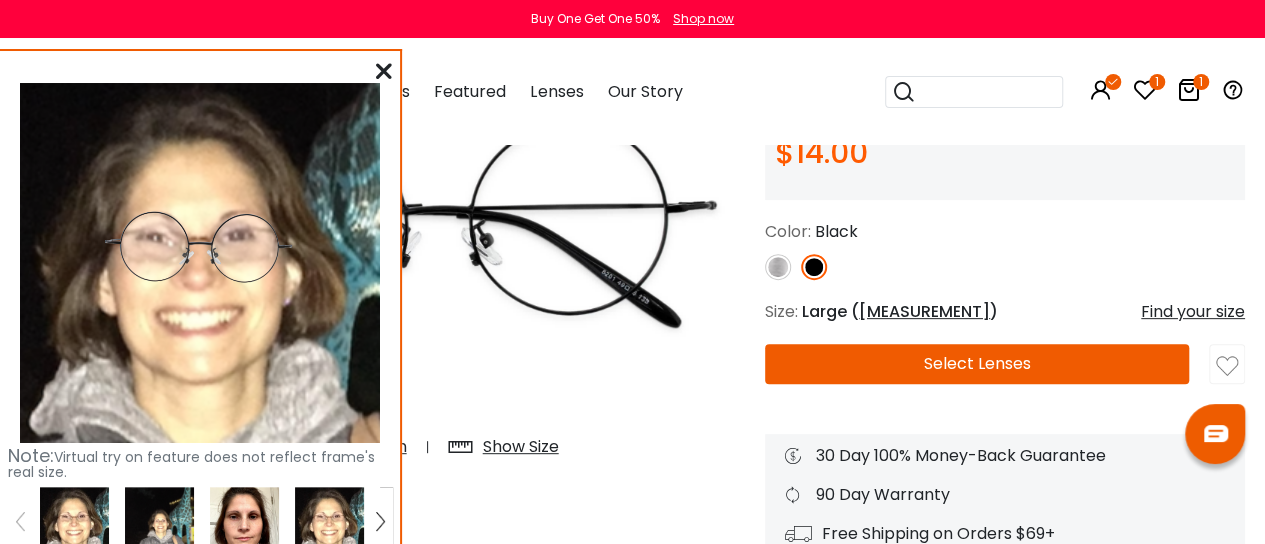 click at bounding box center (74, 521) 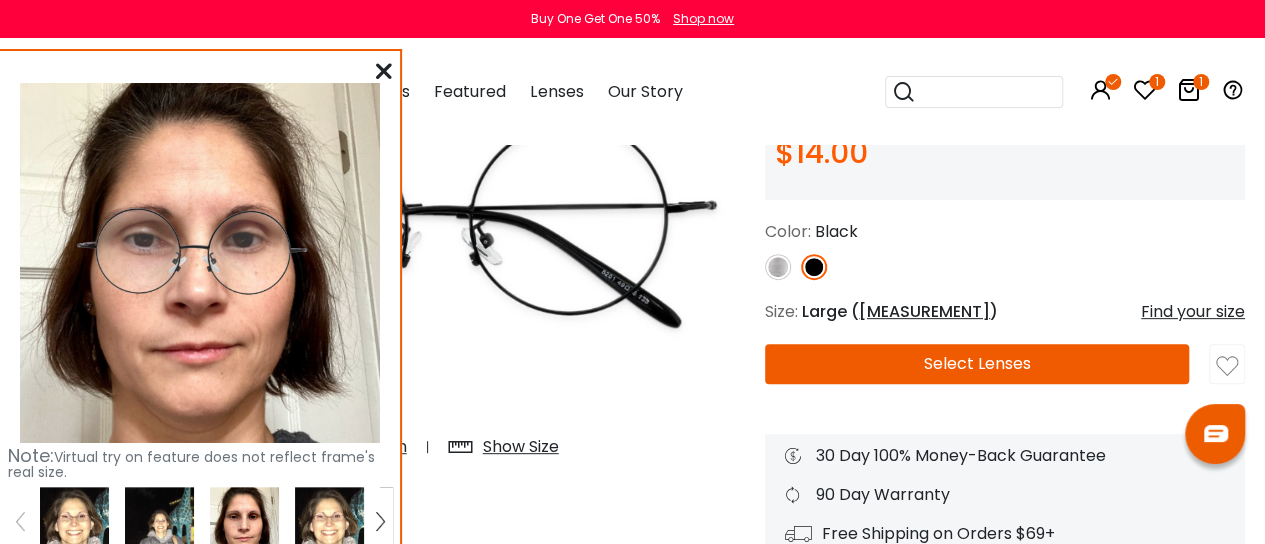 click at bounding box center [384, 71] 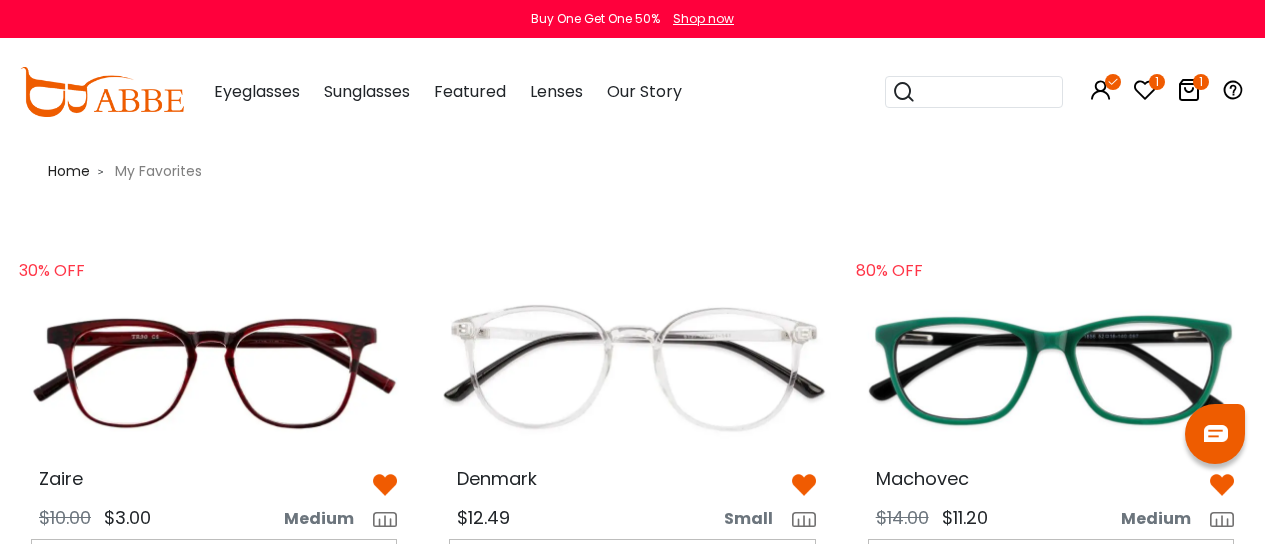 scroll, scrollTop: 2456, scrollLeft: 0, axis: vertical 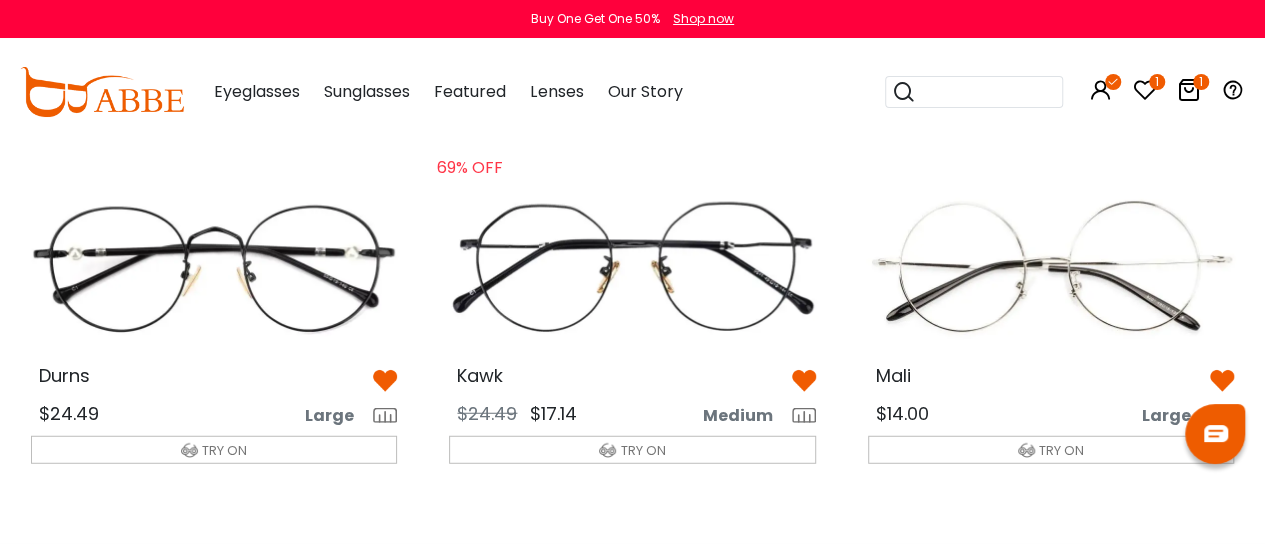click at bounding box center [214, 267] 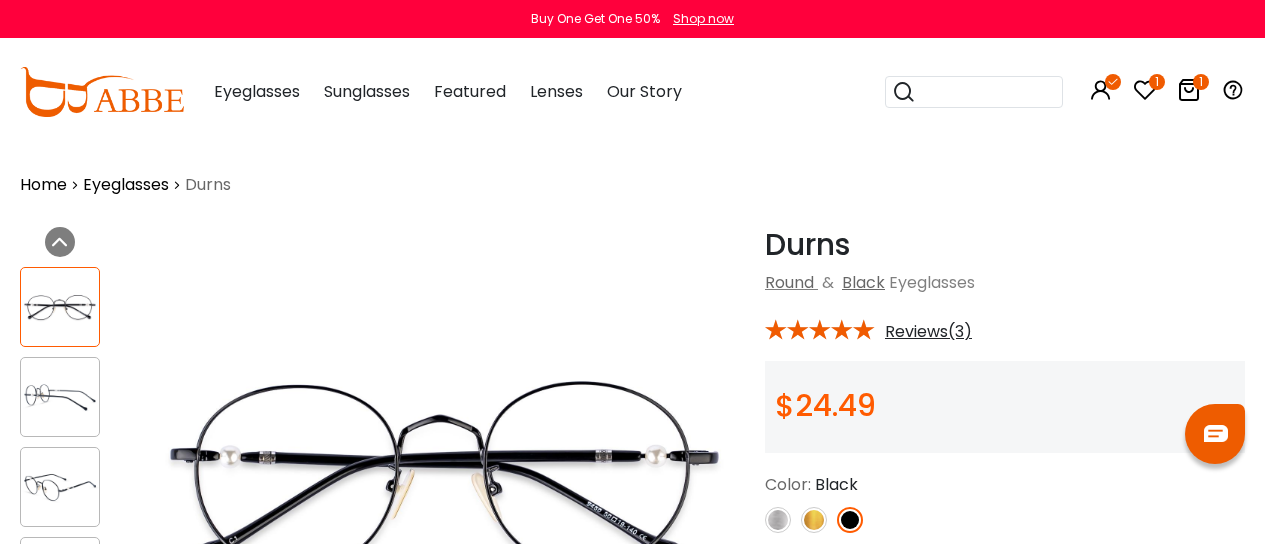 scroll, scrollTop: 0, scrollLeft: 0, axis: both 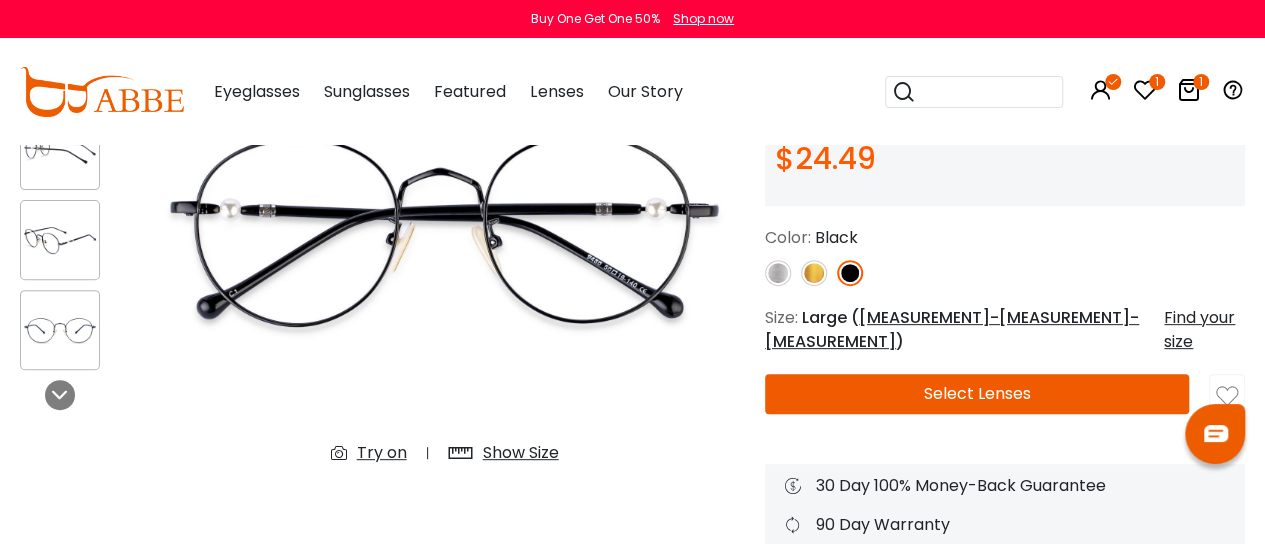 click at bounding box center [778, 273] 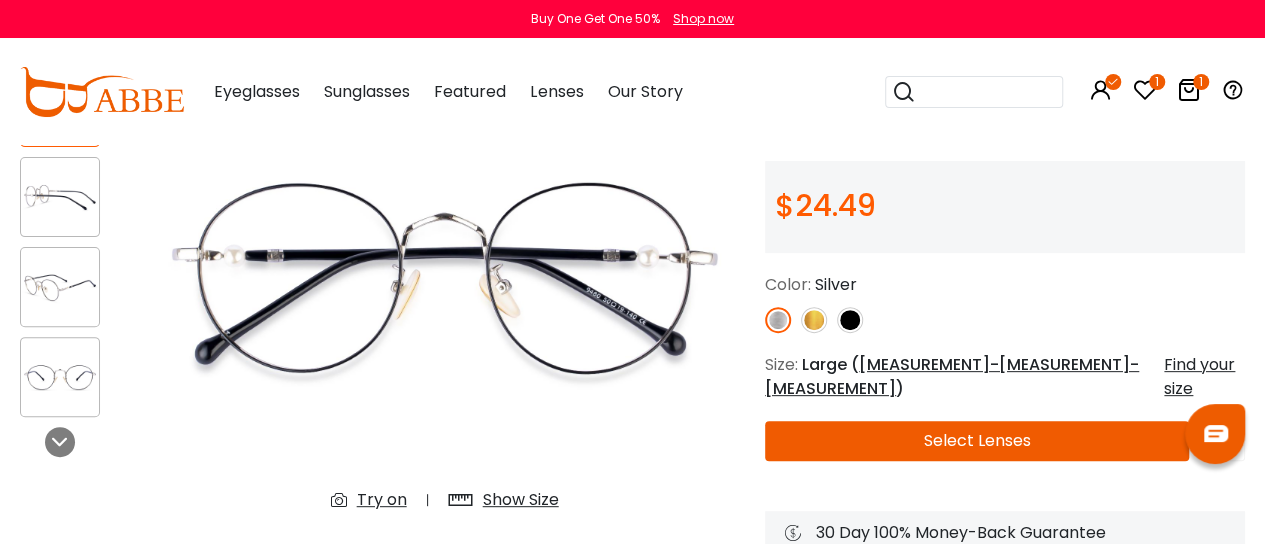 scroll, scrollTop: 202, scrollLeft: 0, axis: vertical 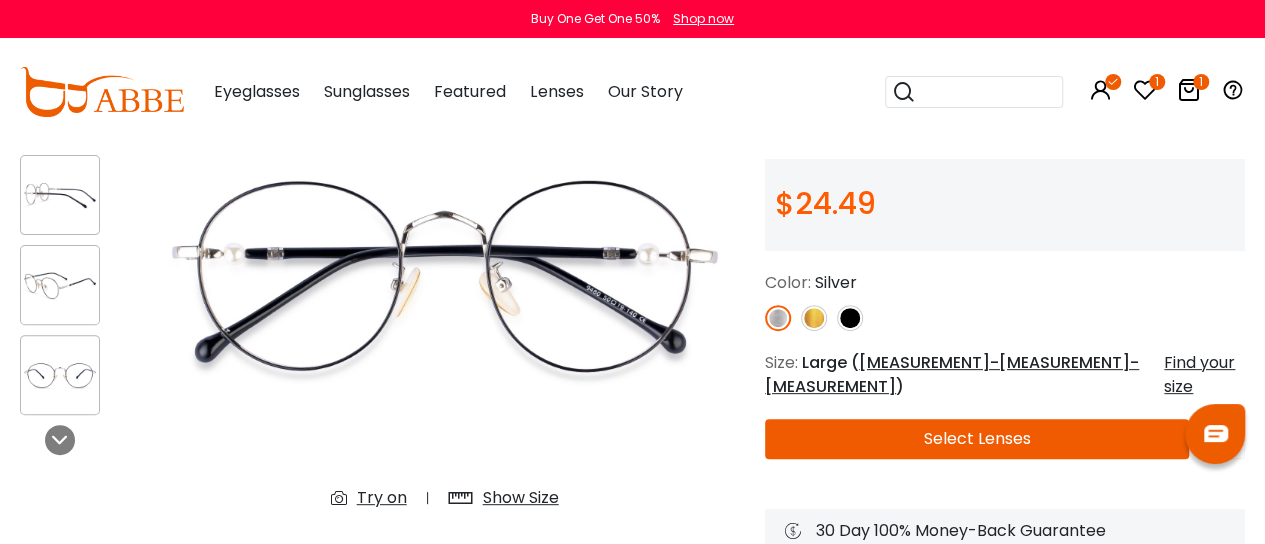 click at bounding box center [778, 318] 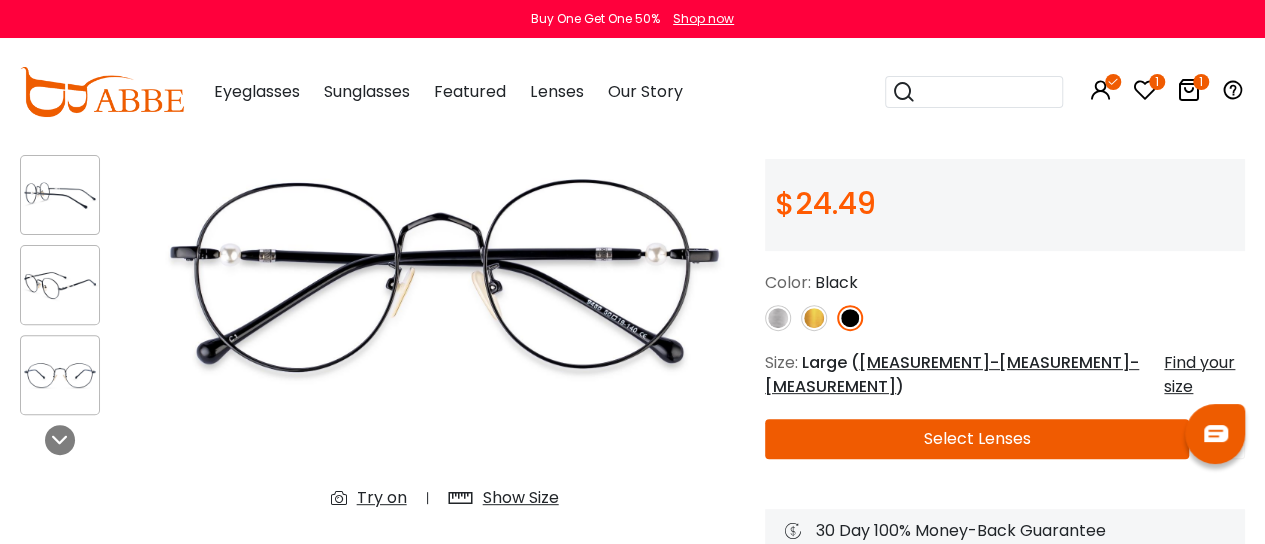 click on "Try on" at bounding box center [382, 498] 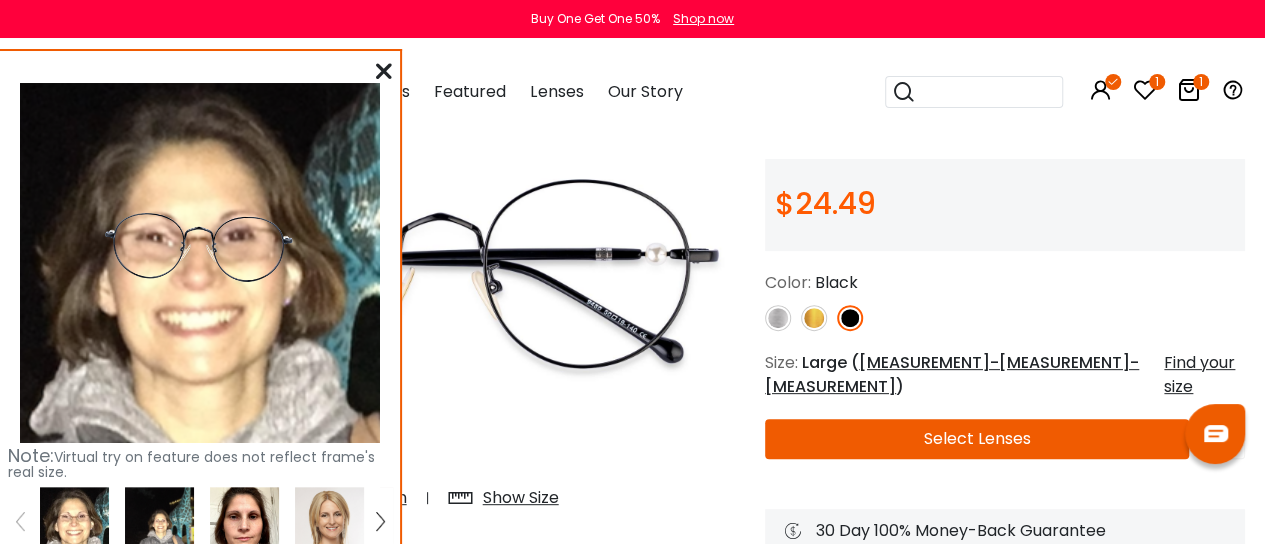 click at bounding box center (74, 521) 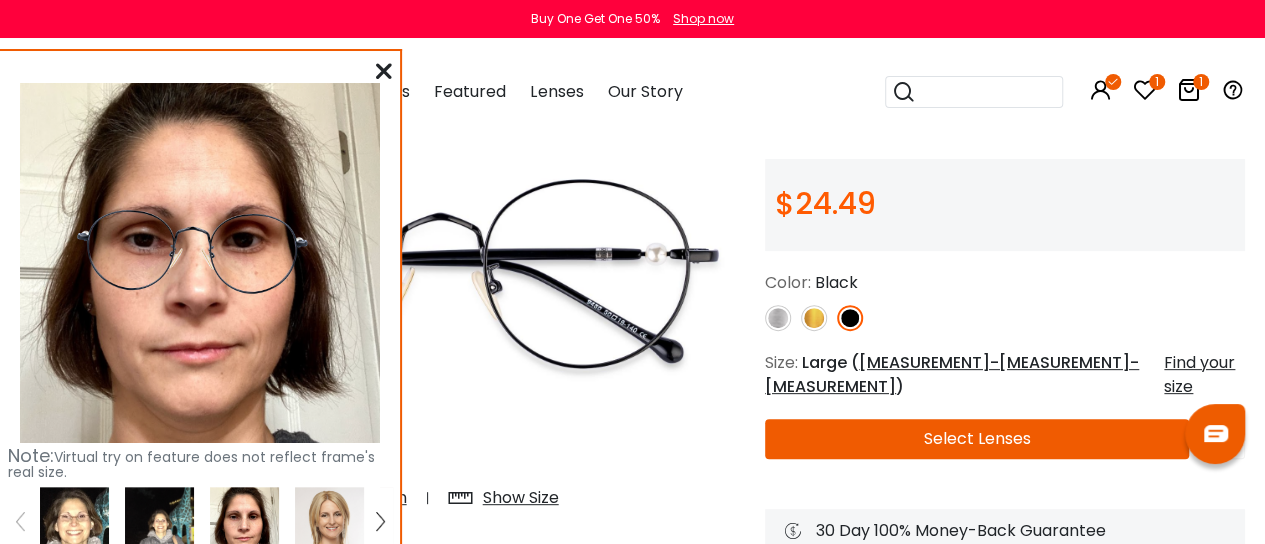 click at bounding box center (384, 71) 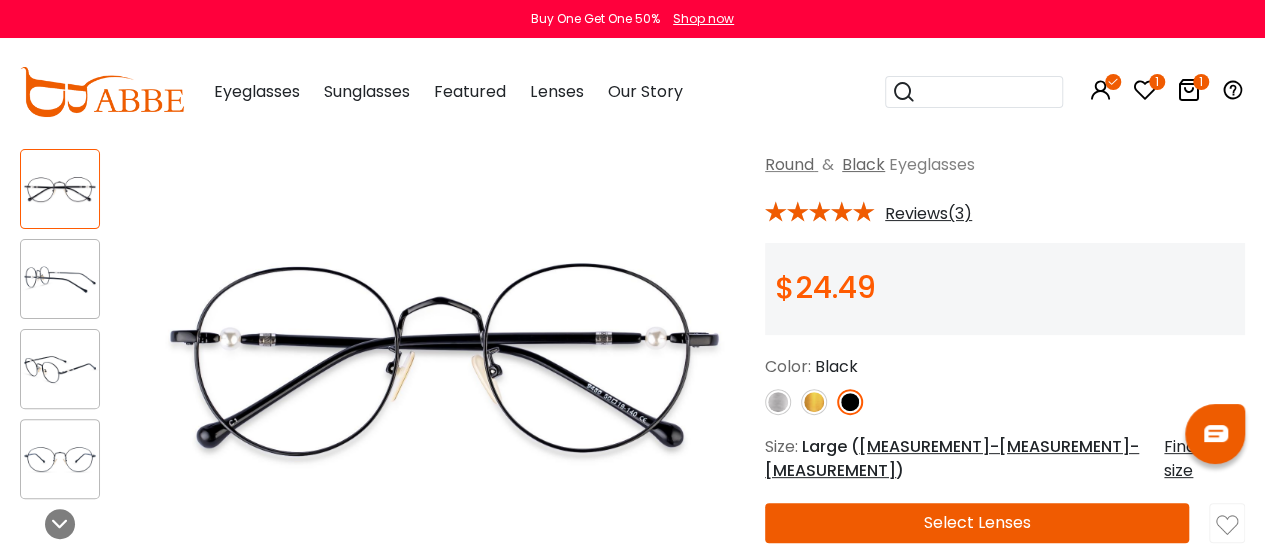 scroll, scrollTop: 103, scrollLeft: 0, axis: vertical 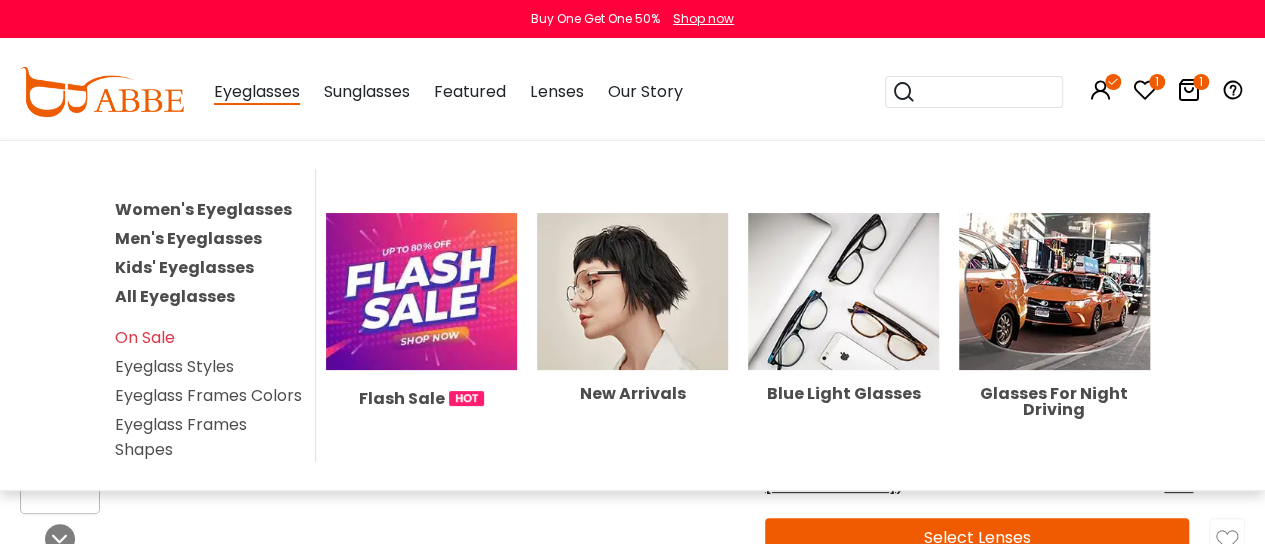 click on "All Eyeglasses" at bounding box center (175, 296) 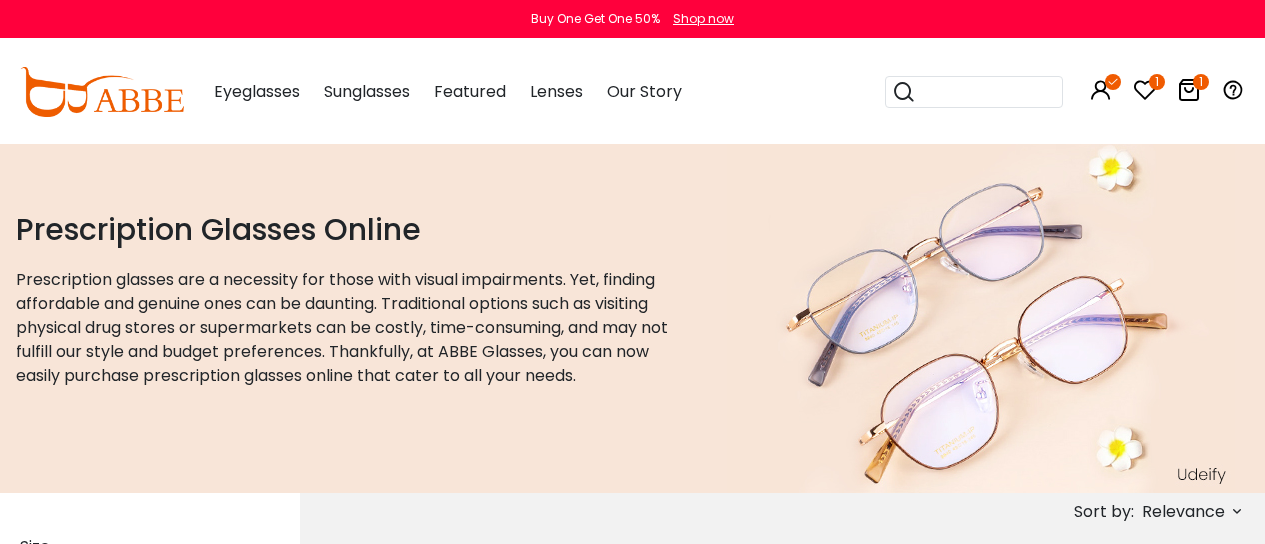 scroll, scrollTop: 0, scrollLeft: 0, axis: both 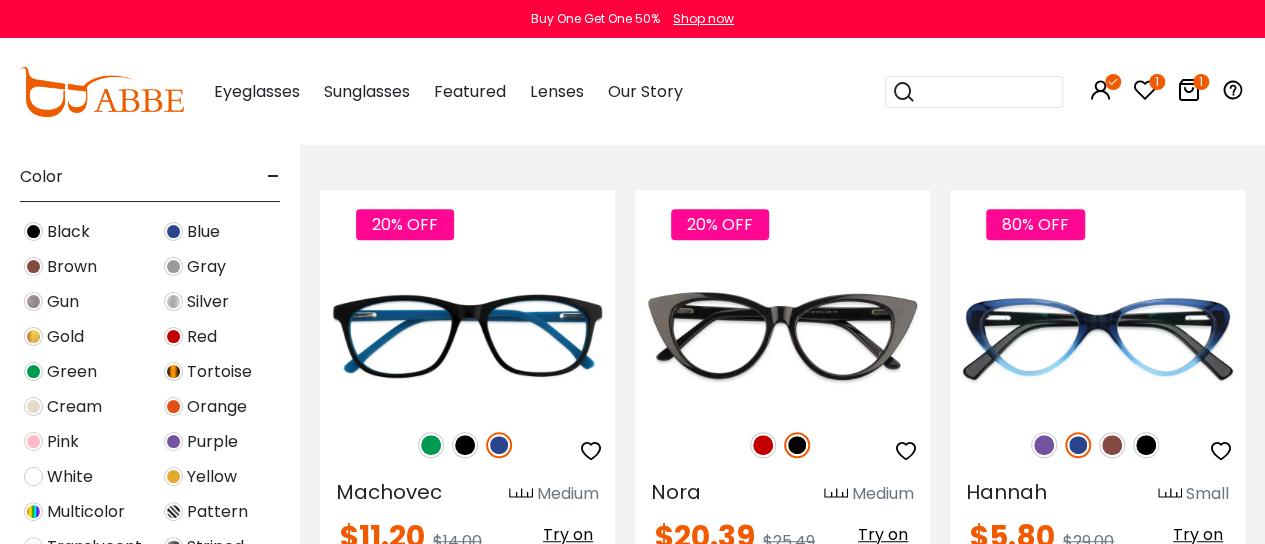 click at bounding box center [173, 336] 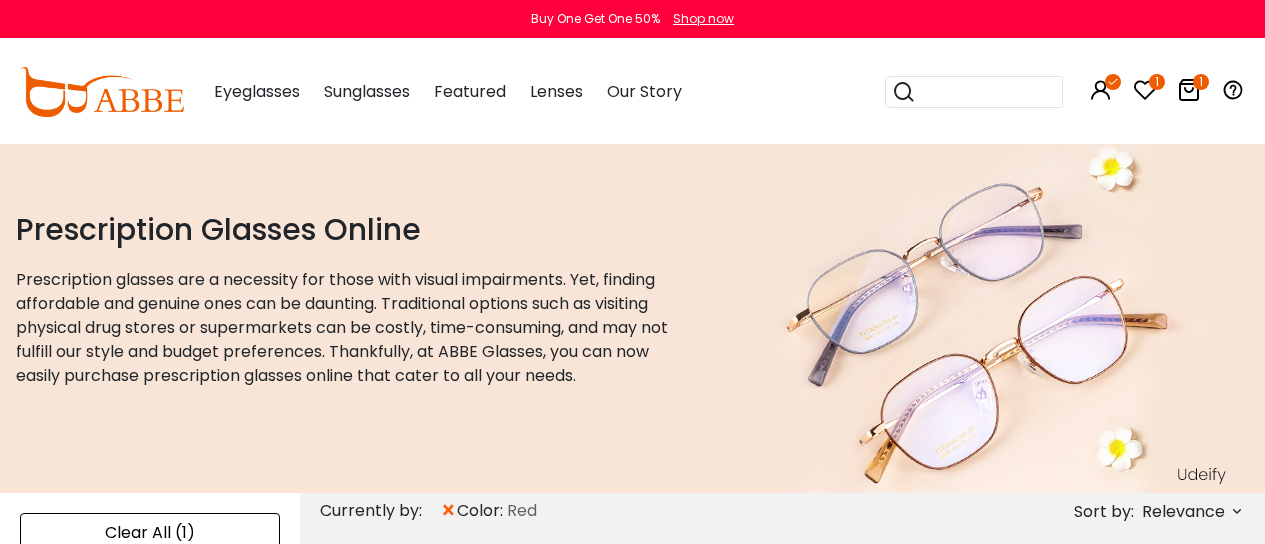 scroll, scrollTop: 0, scrollLeft: 0, axis: both 